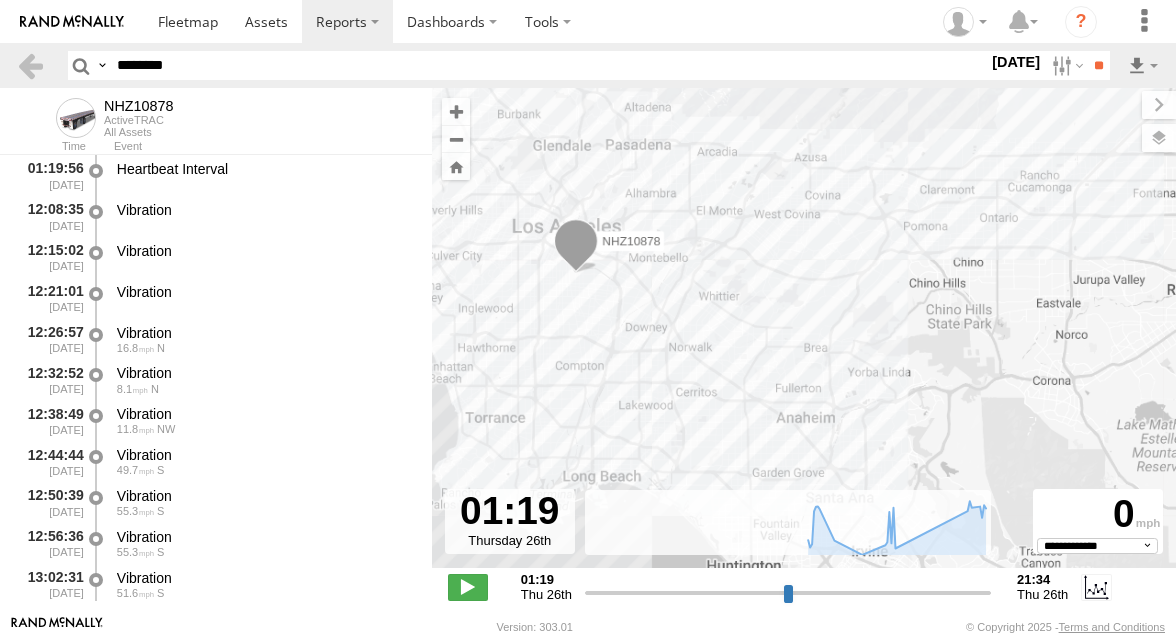 select on "**********" 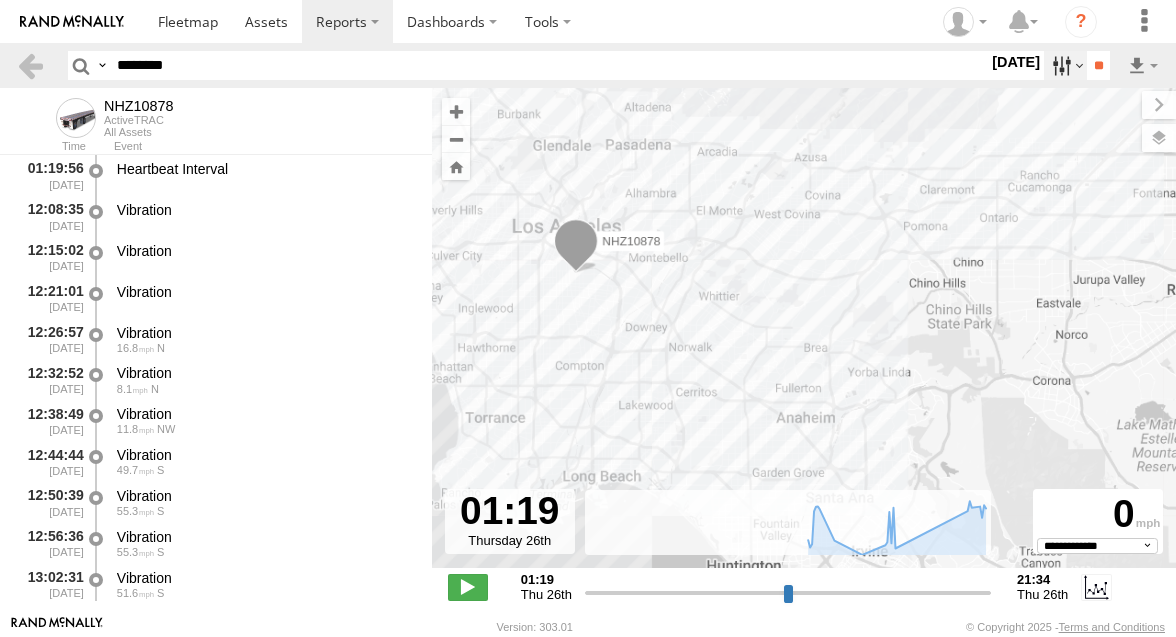 click at bounding box center (1065, 65) 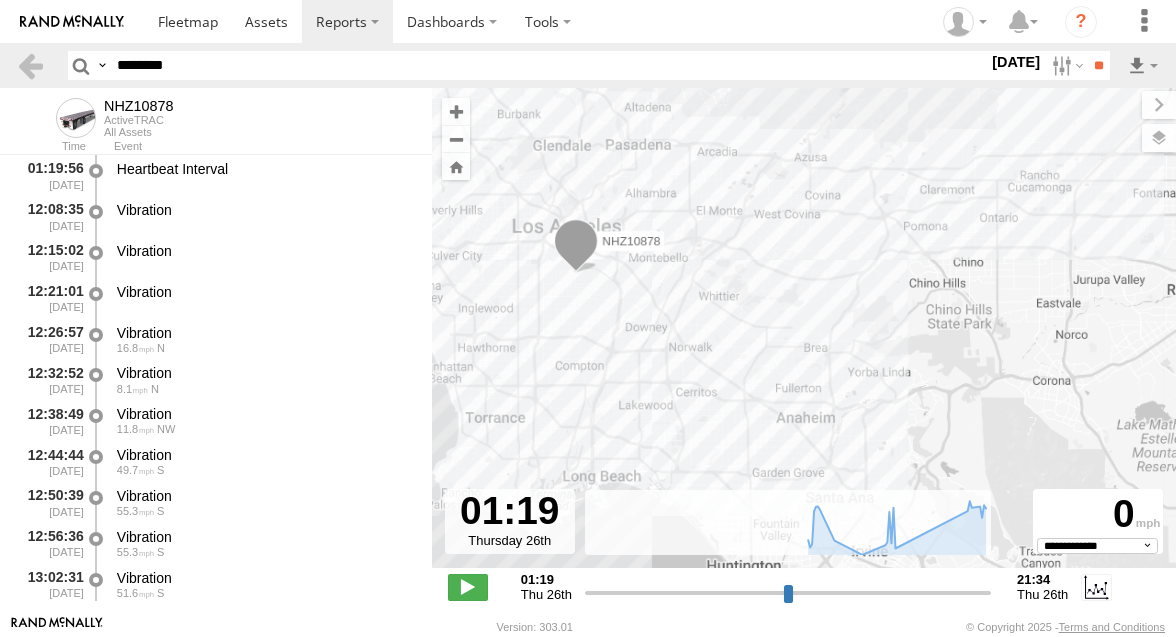 click at bounding box center [0, 0] 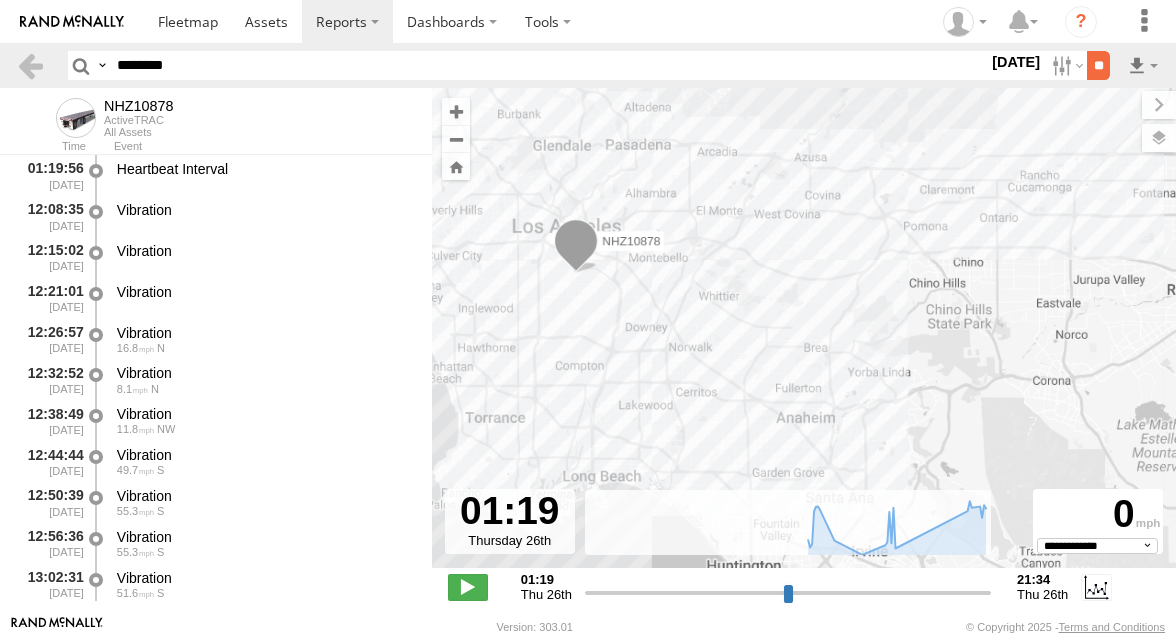 click on "**" at bounding box center [1098, 65] 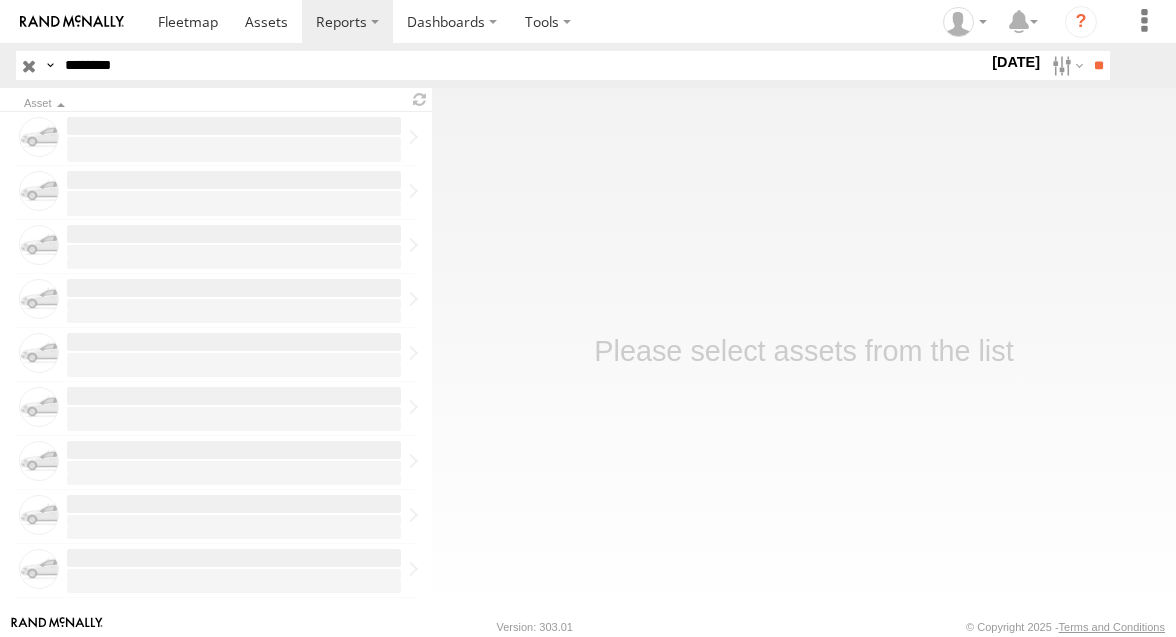 scroll, scrollTop: 0, scrollLeft: 0, axis: both 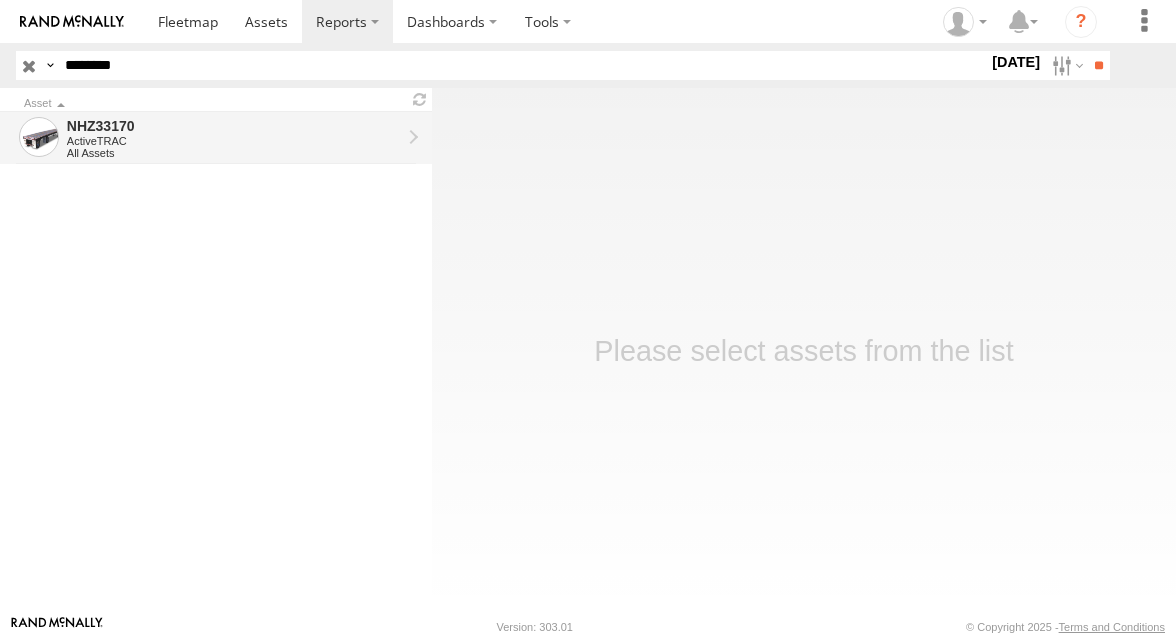 click on "NHZ33170" at bounding box center [234, 126] 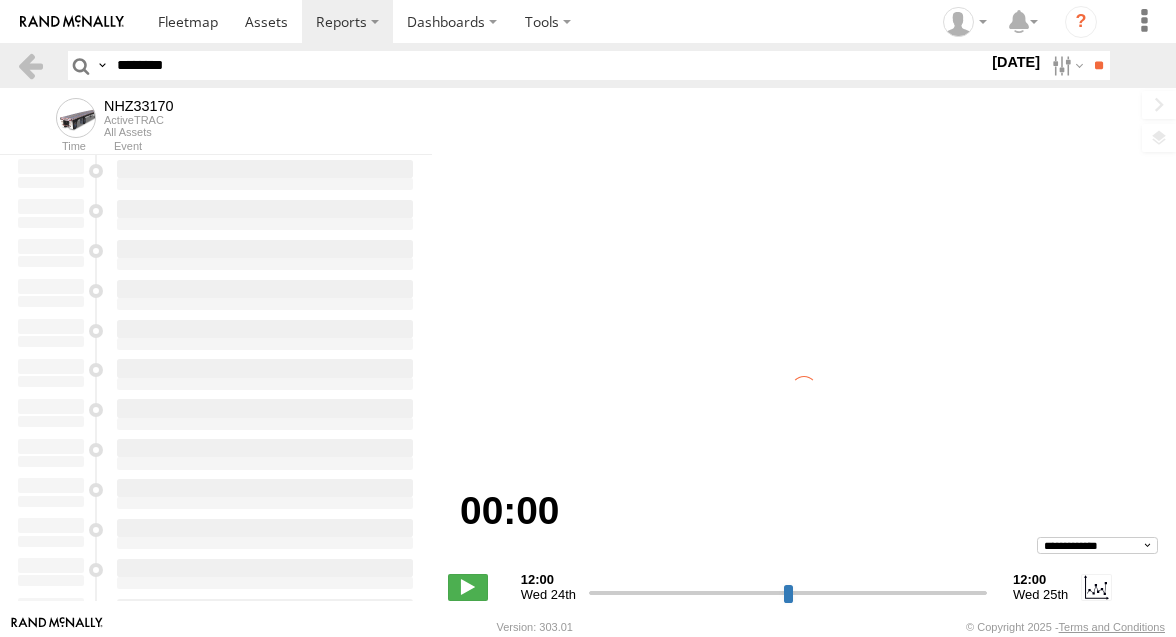 scroll, scrollTop: 0, scrollLeft: 0, axis: both 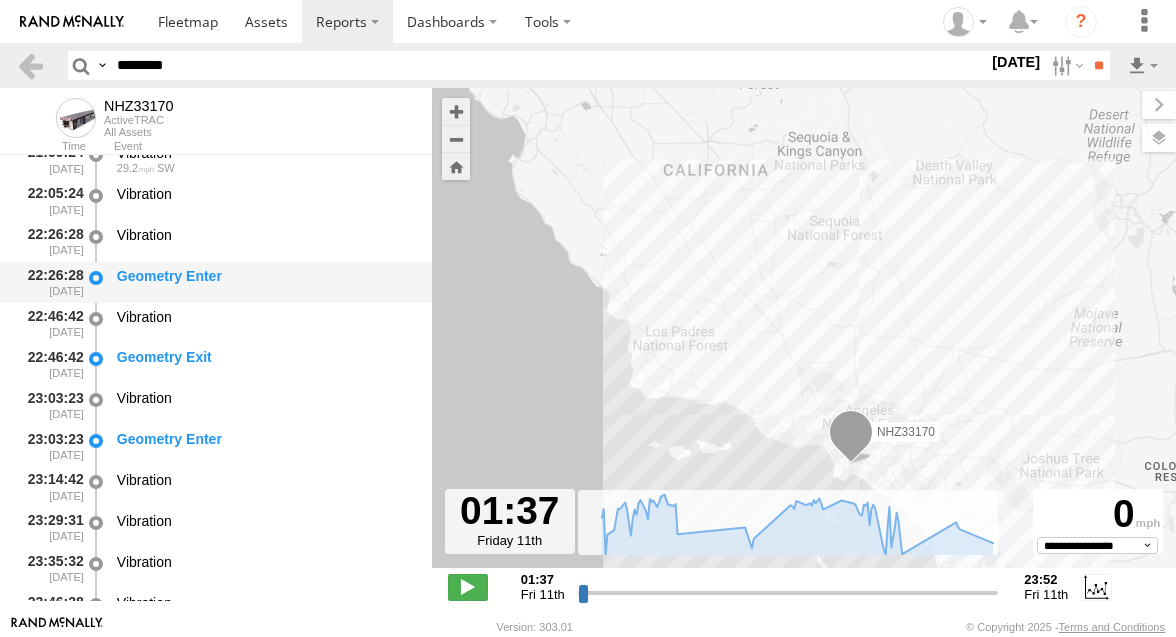 click on "Geometry Enter" at bounding box center (265, 276) 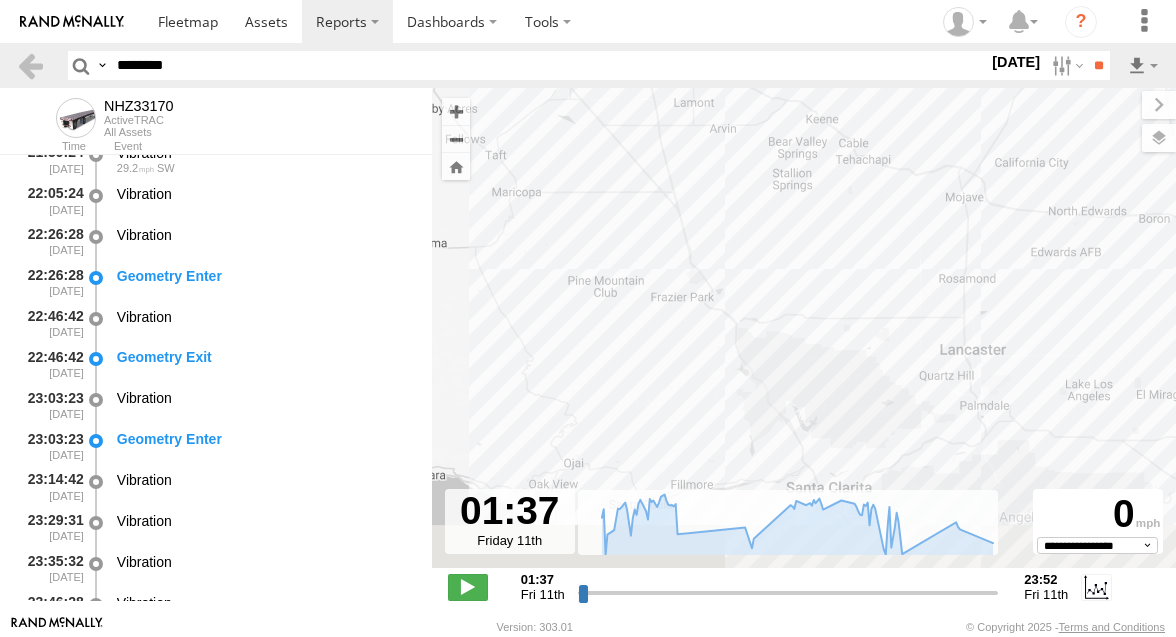 drag, startPoint x: 785, startPoint y: 353, endPoint x: 597, endPoint y: 181, distance: 254.80974 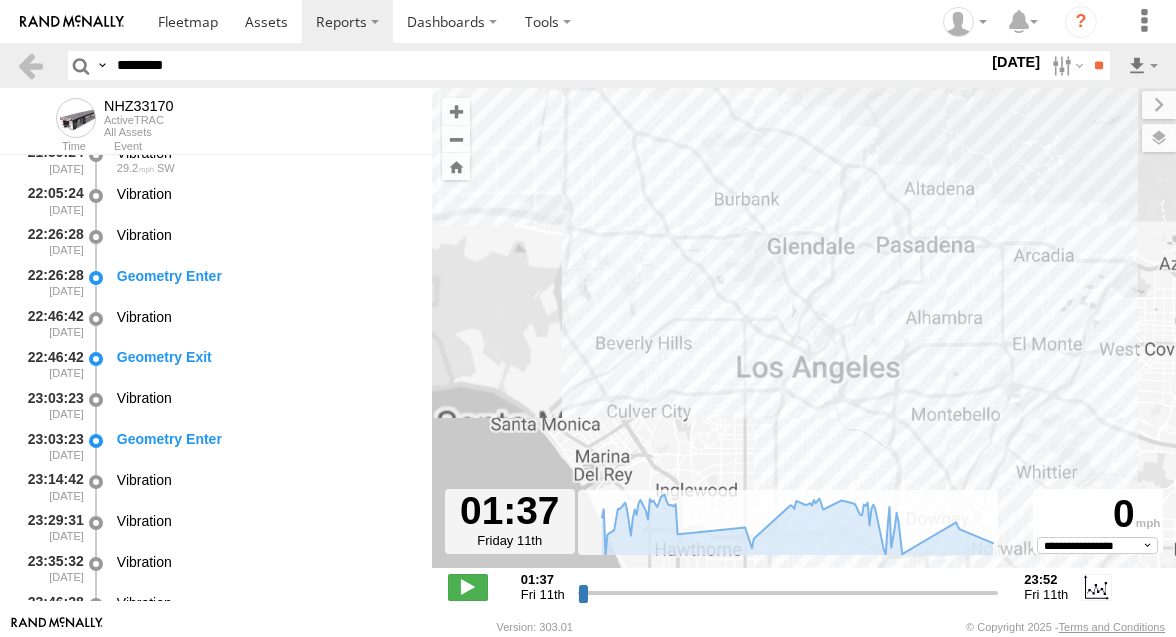 drag, startPoint x: 683, startPoint y: 388, endPoint x: 623, endPoint y: 196, distance: 201.15666 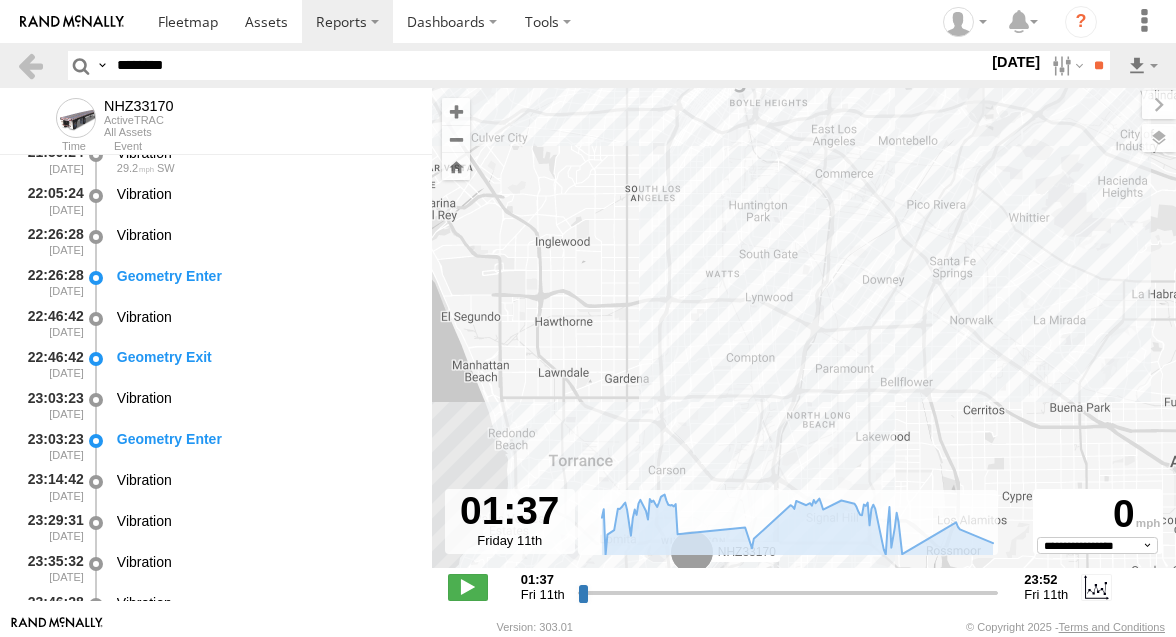 drag, startPoint x: 643, startPoint y: 319, endPoint x: 643, endPoint y: 240, distance: 79 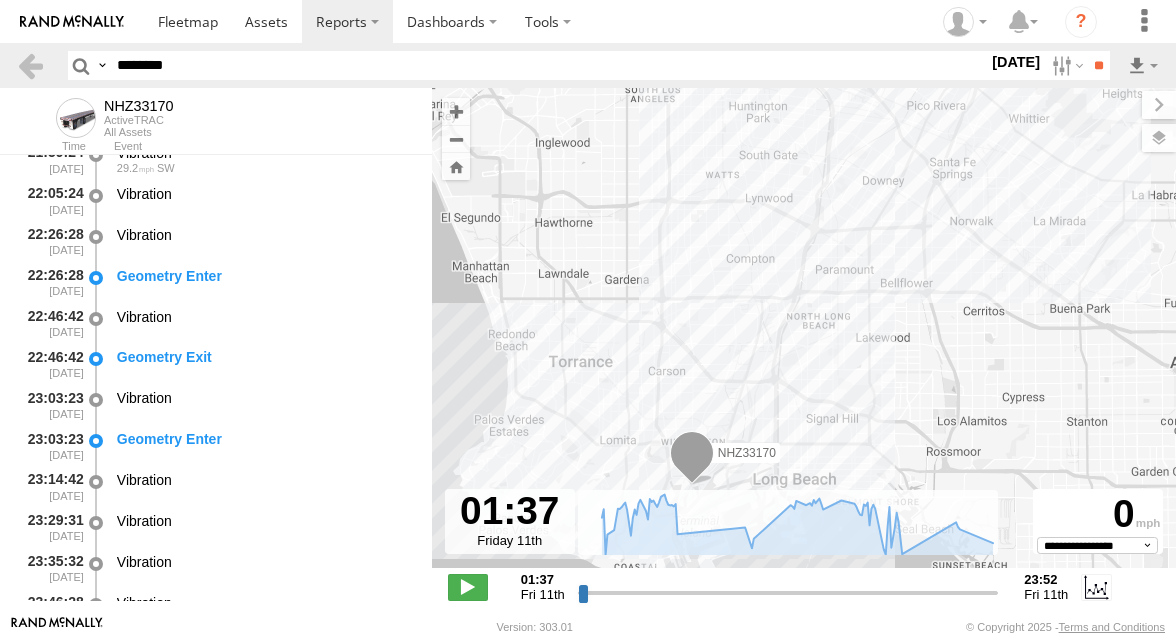 drag, startPoint x: 617, startPoint y: 393, endPoint x: 617, endPoint y: 300, distance: 93 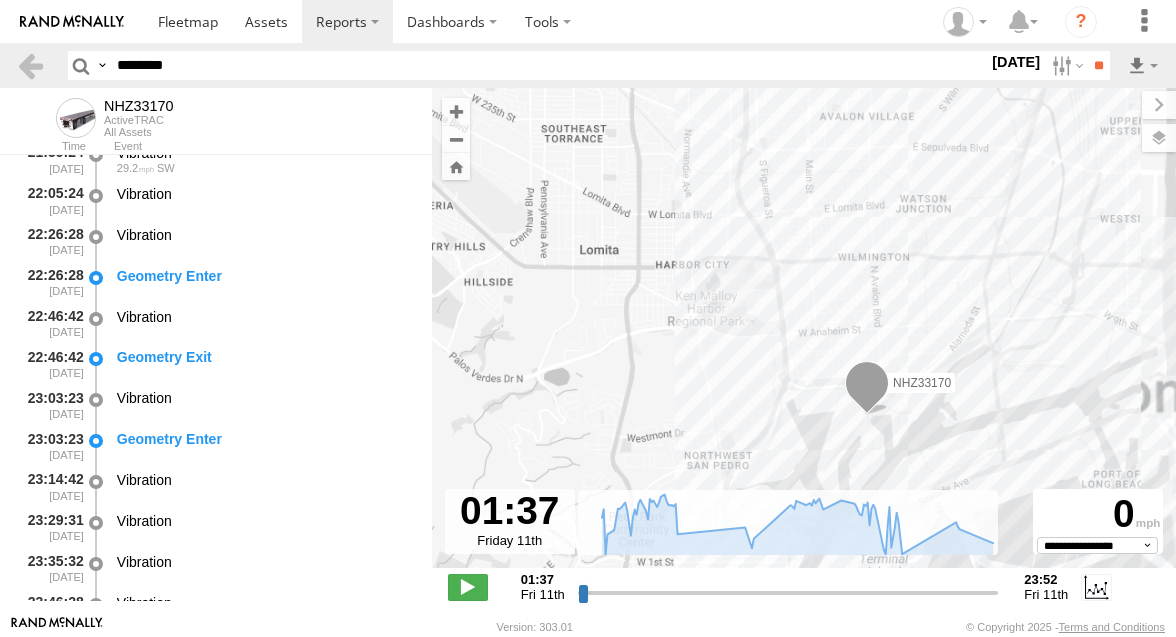 drag, startPoint x: 617, startPoint y: 300, endPoint x: 550, endPoint y: 221, distance: 103.58572 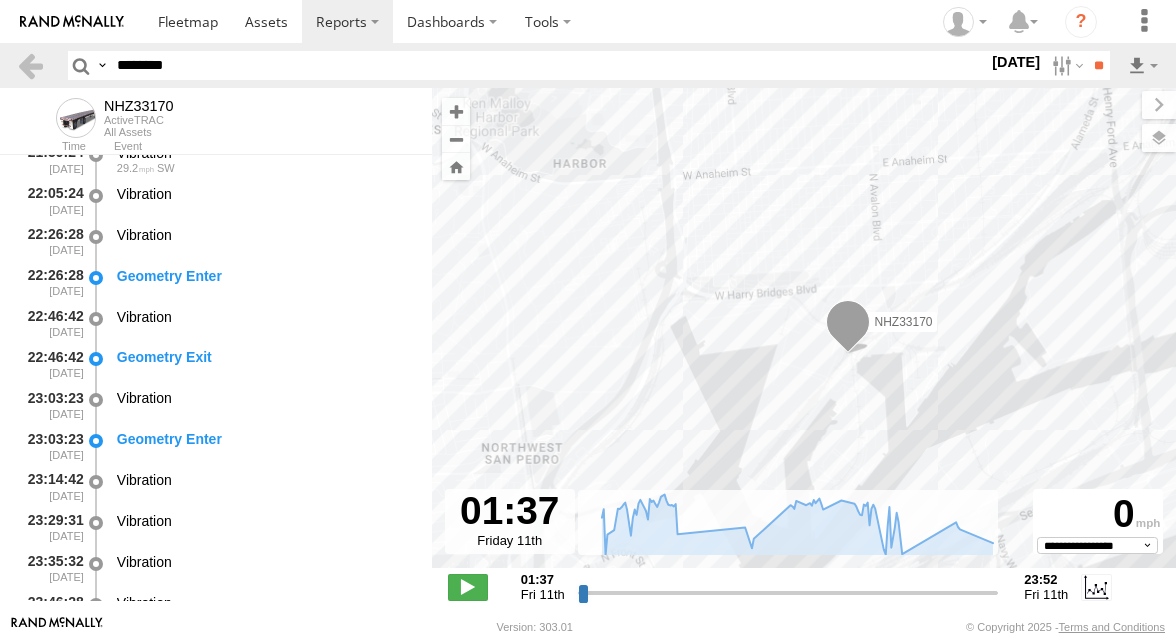 drag, startPoint x: 653, startPoint y: 263, endPoint x: 541, endPoint y: 213, distance: 122.653984 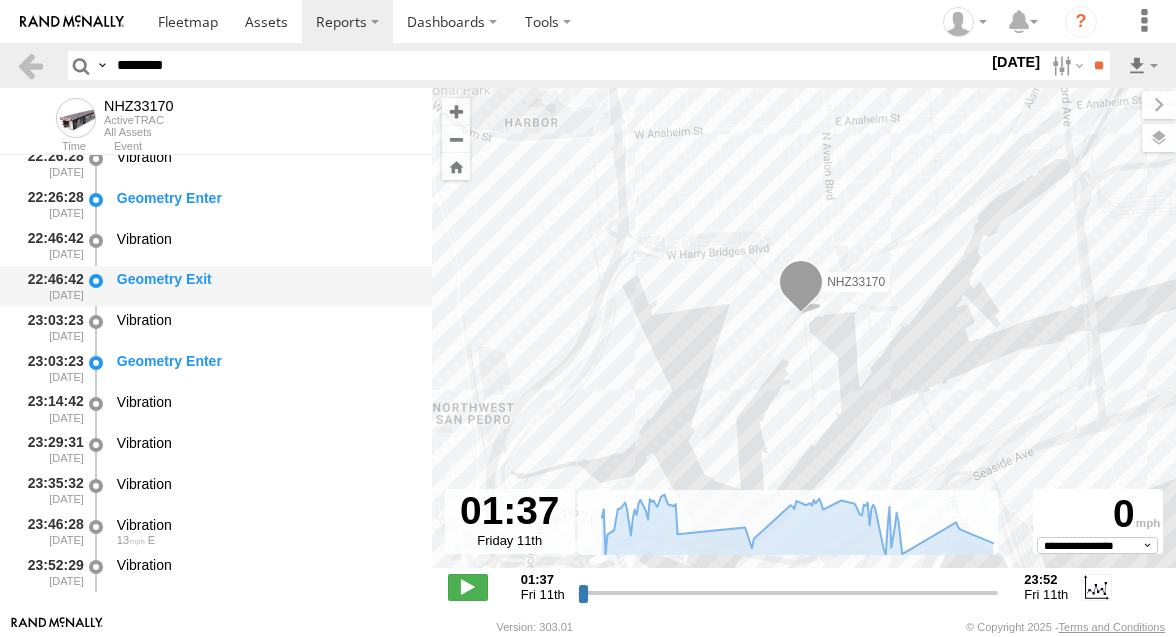 scroll, scrollTop: 4765, scrollLeft: 0, axis: vertical 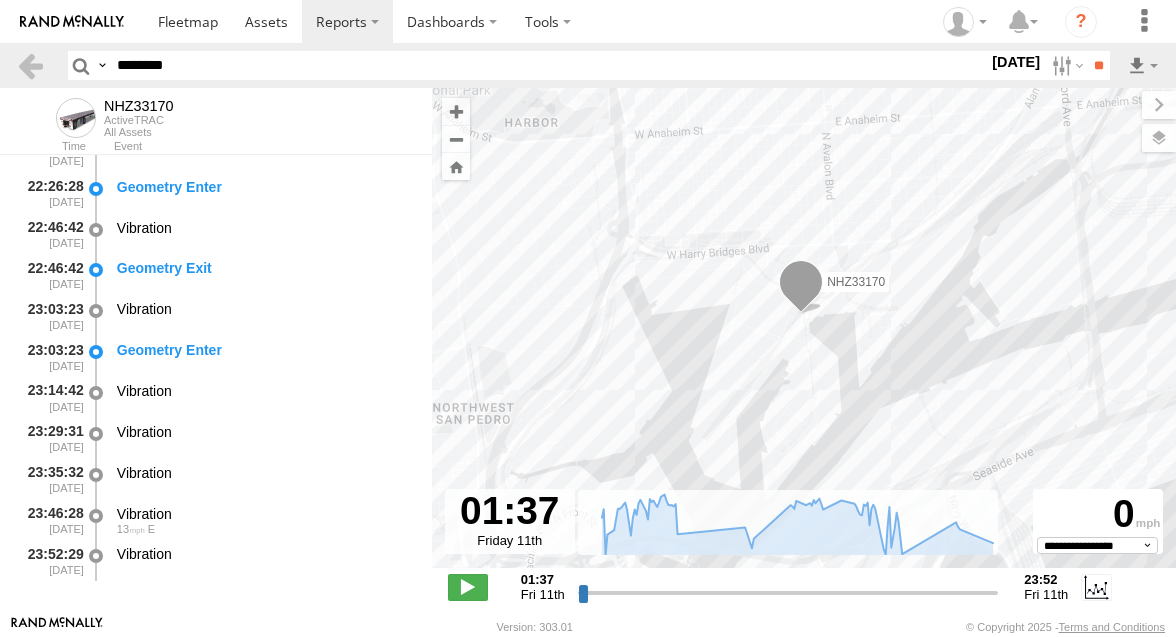 click on "NHZ33170" at bounding box center (804, 338) 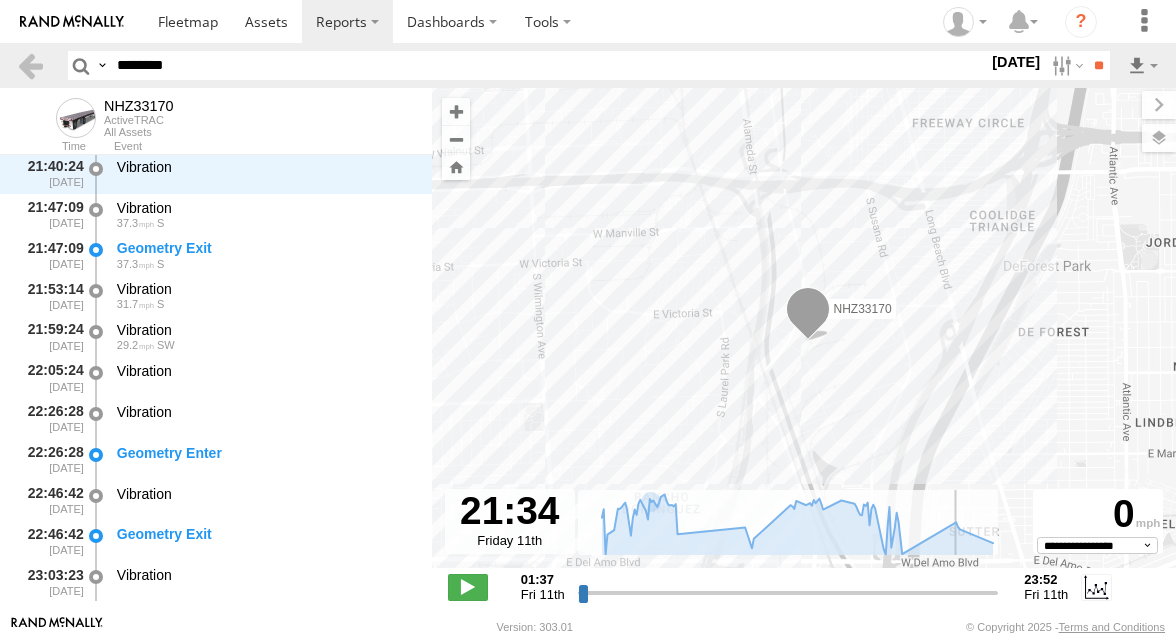drag, startPoint x: 583, startPoint y: 595, endPoint x: 950, endPoint y: 589, distance: 367.04904 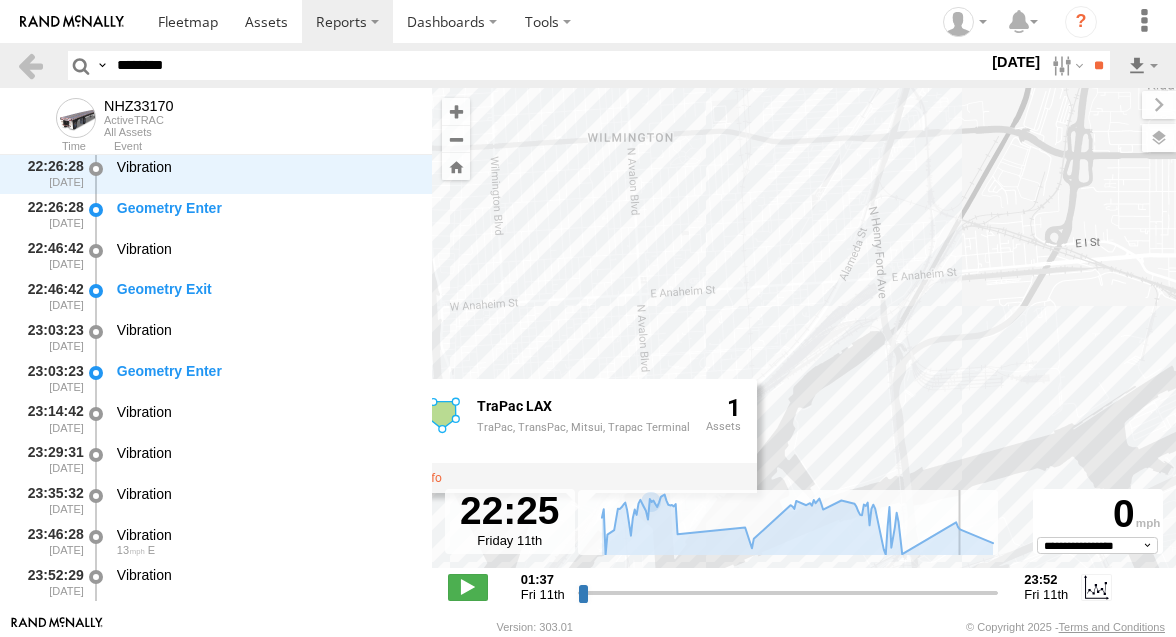 drag, startPoint x: 950, startPoint y: 589, endPoint x: 965, endPoint y: 589, distance: 15 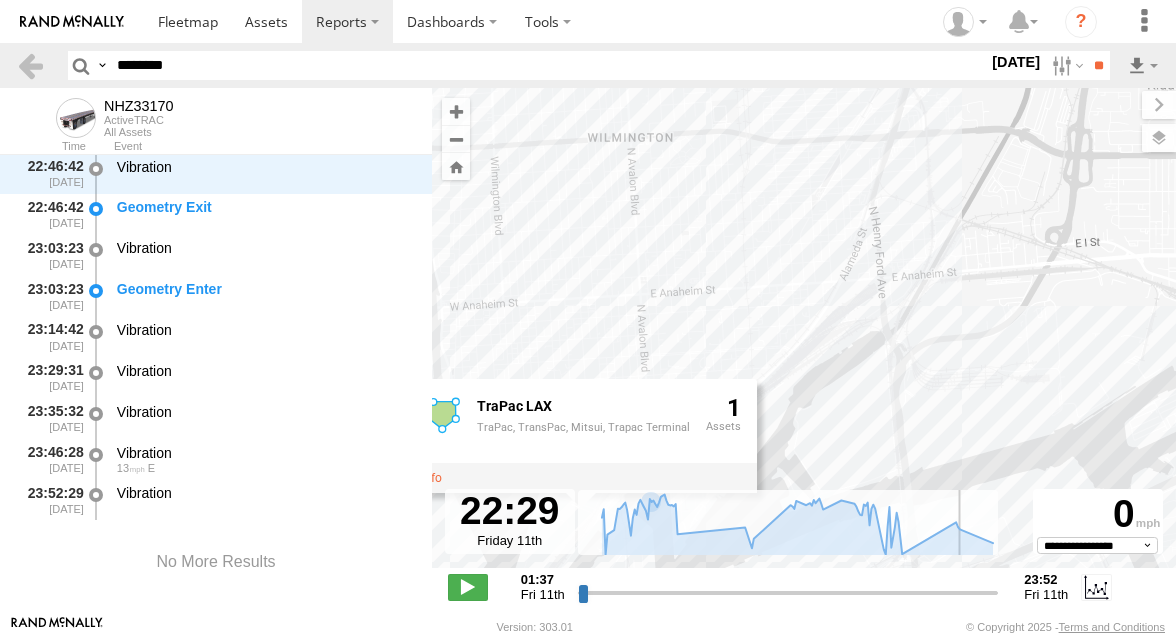 scroll, scrollTop: 4826, scrollLeft: 0, axis: vertical 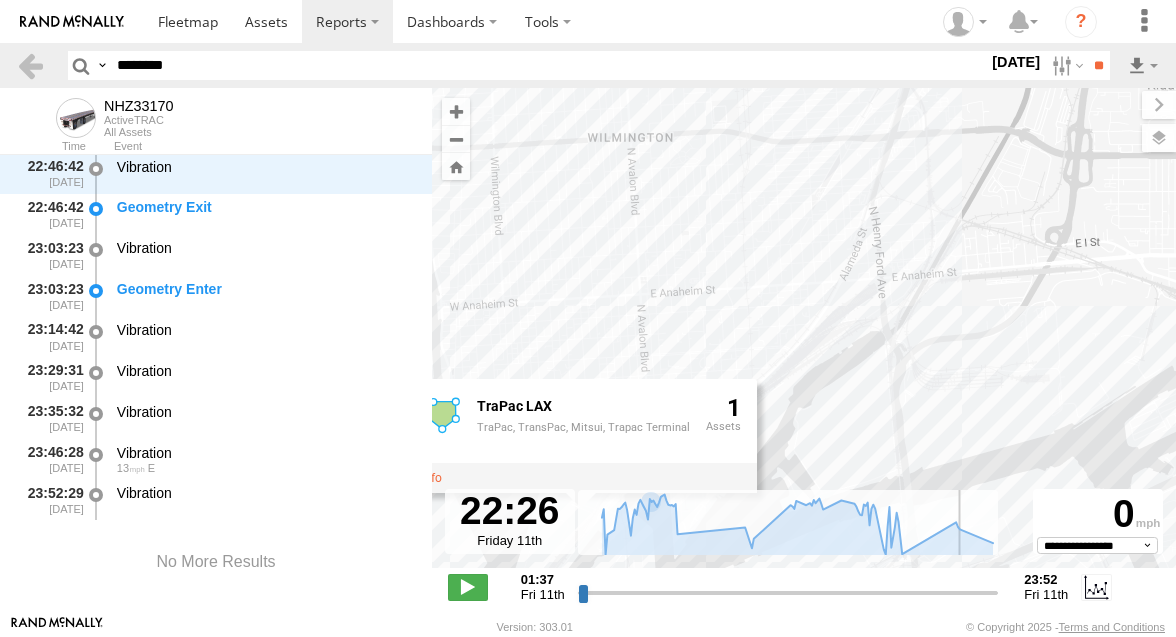 type on "**********" 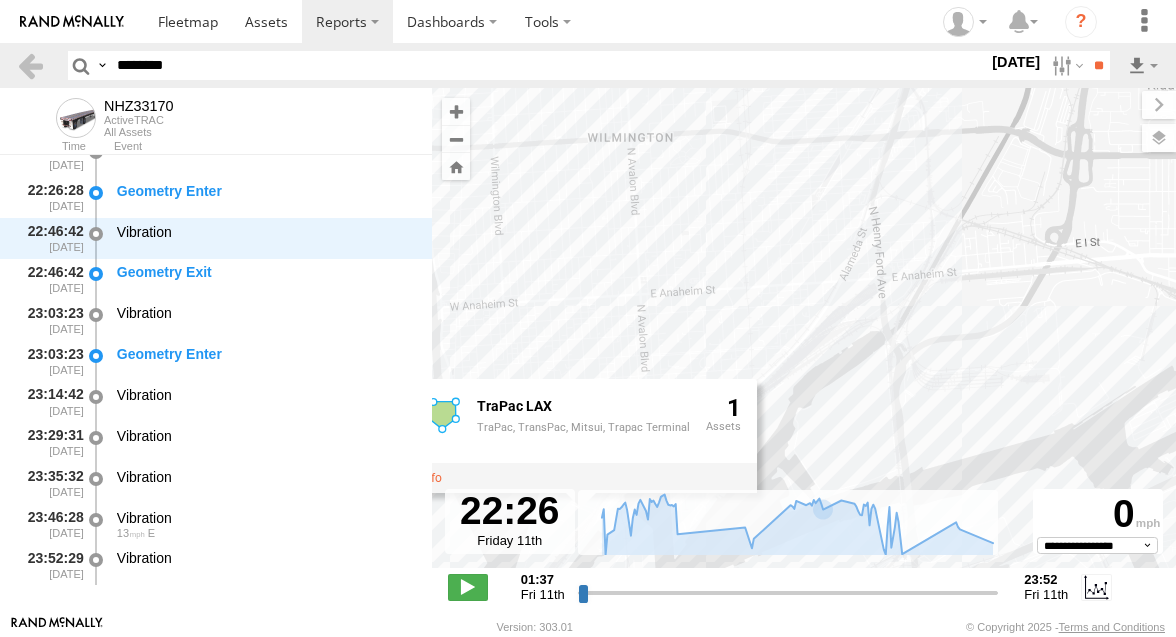 scroll, scrollTop: 4772, scrollLeft: 0, axis: vertical 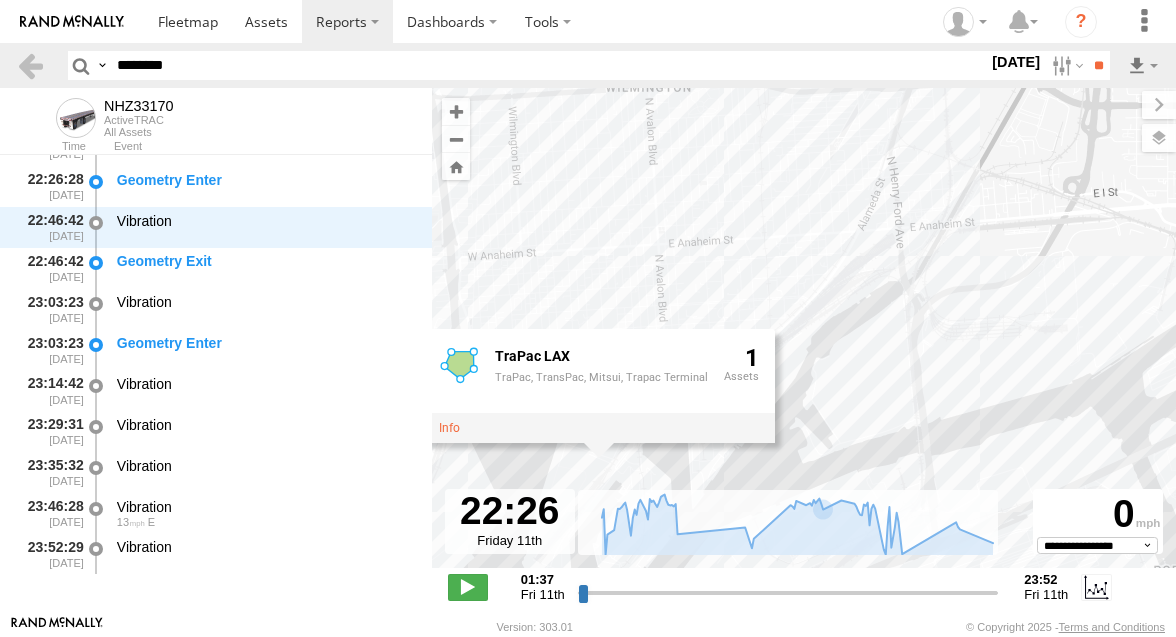 drag, startPoint x: 682, startPoint y: 248, endPoint x: 717, endPoint y: 130, distance: 123.081276 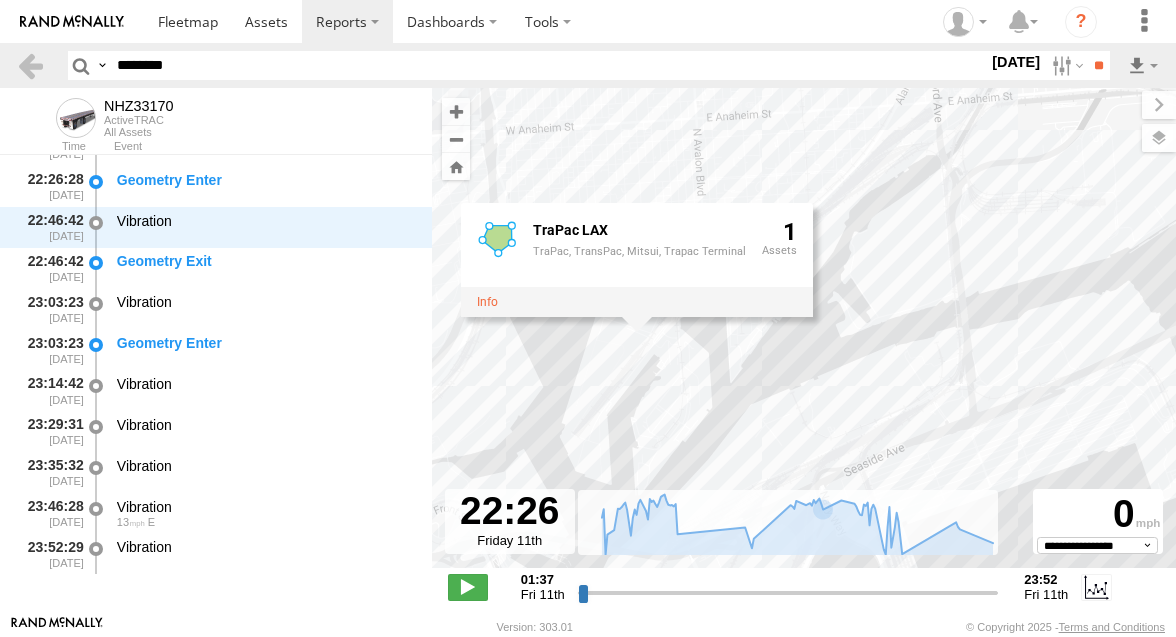 drag, startPoint x: 650, startPoint y: 440, endPoint x: 689, endPoint y: 420, distance: 43.829212 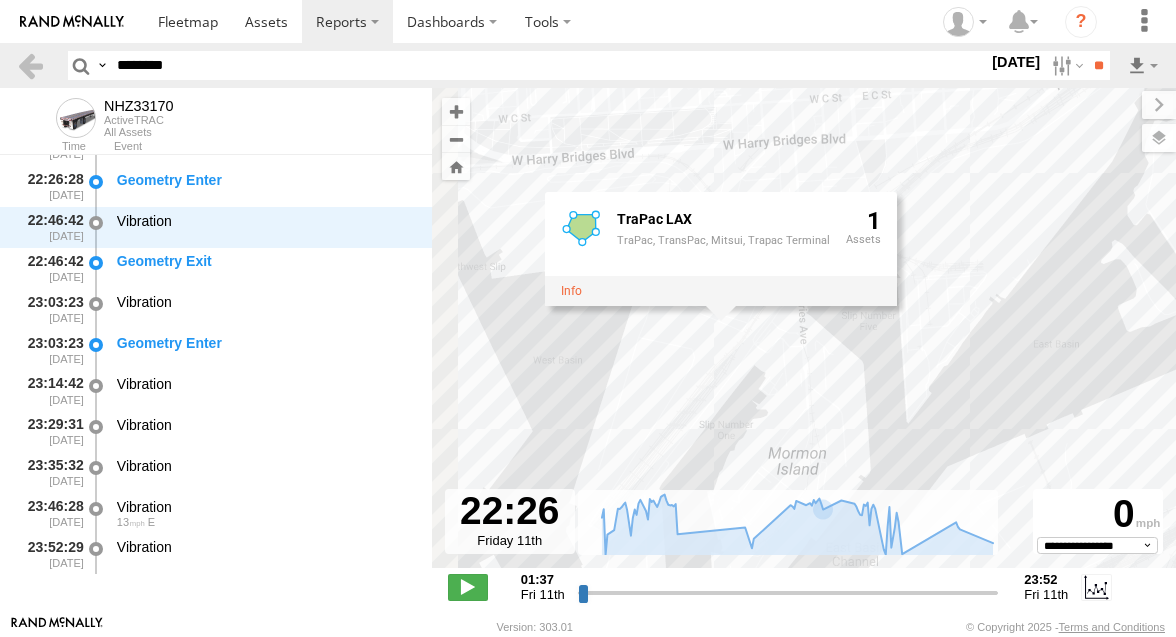 drag, startPoint x: 668, startPoint y: 389, endPoint x: 724, endPoint y: 464, distance: 93.60021 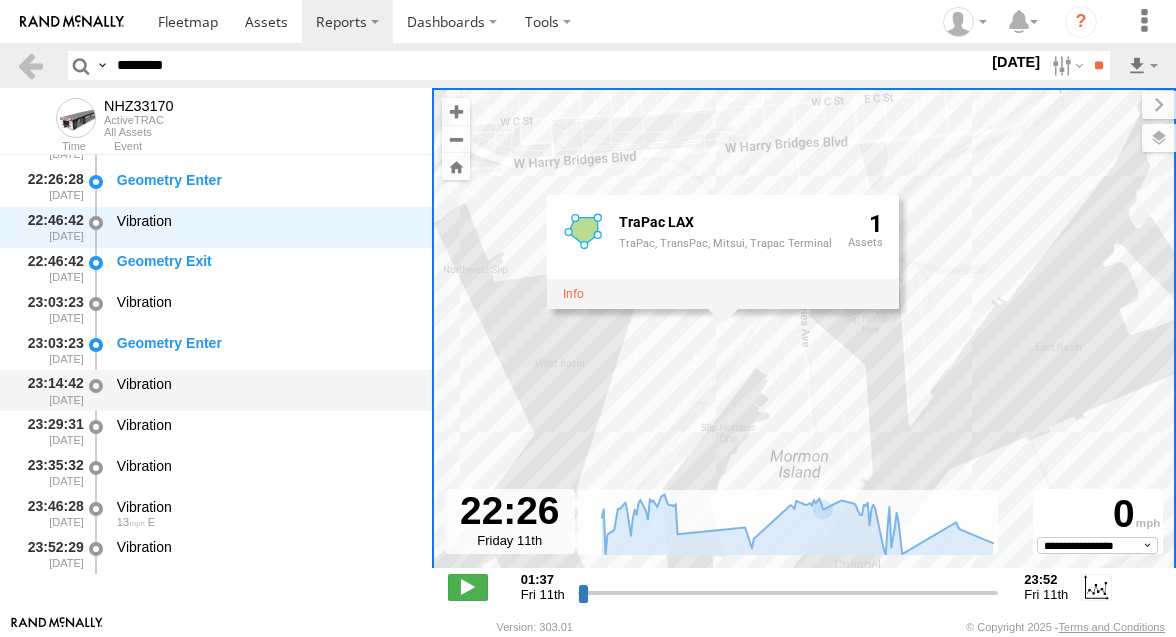 scroll, scrollTop: 4866, scrollLeft: 0, axis: vertical 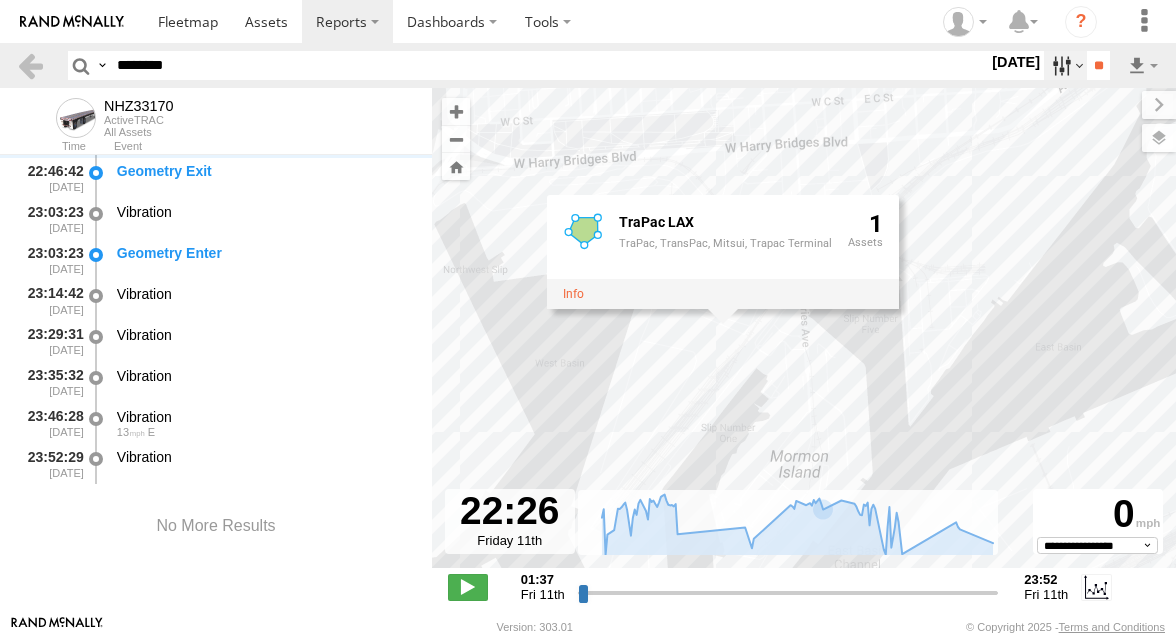 click at bounding box center (1065, 65) 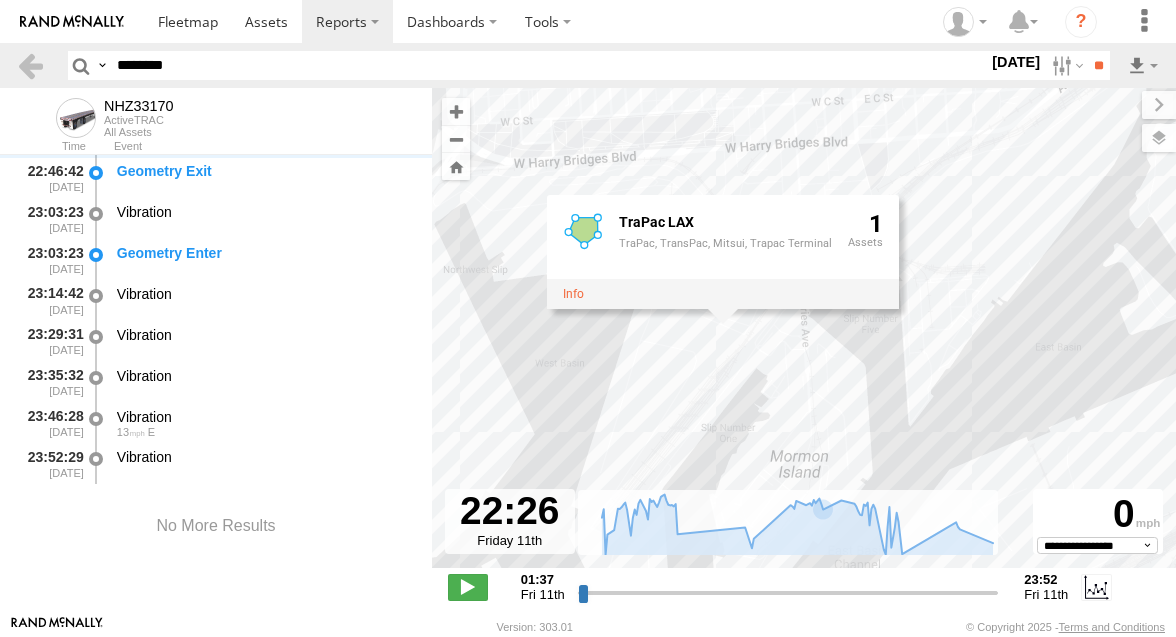 click at bounding box center (0, 0) 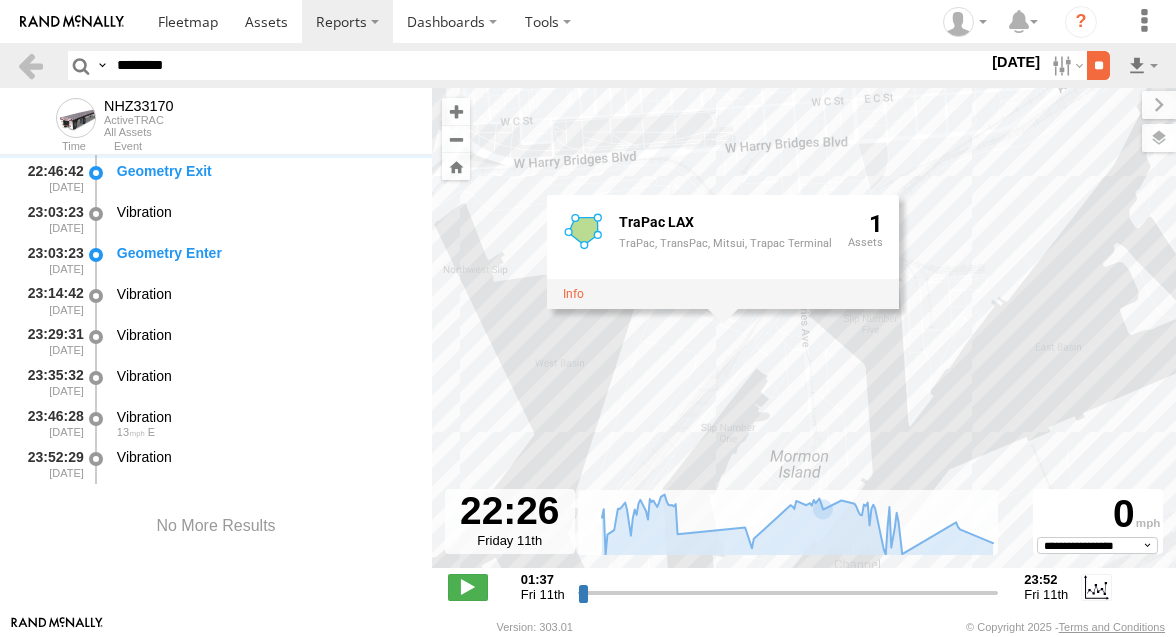 click on "**" at bounding box center (1098, 65) 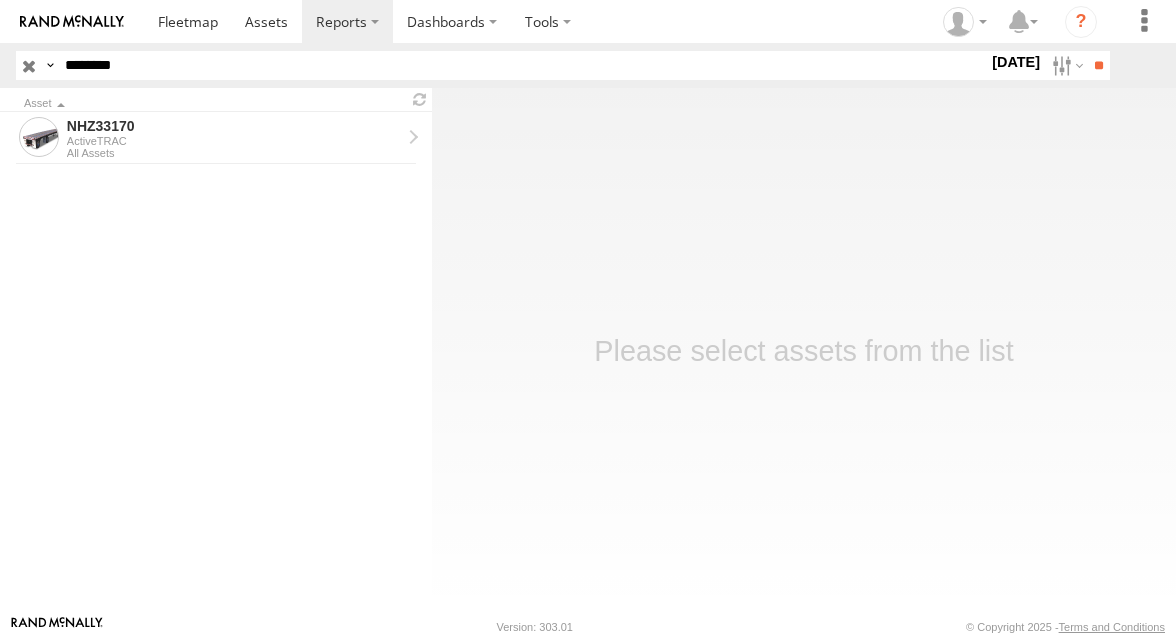 scroll, scrollTop: 0, scrollLeft: 0, axis: both 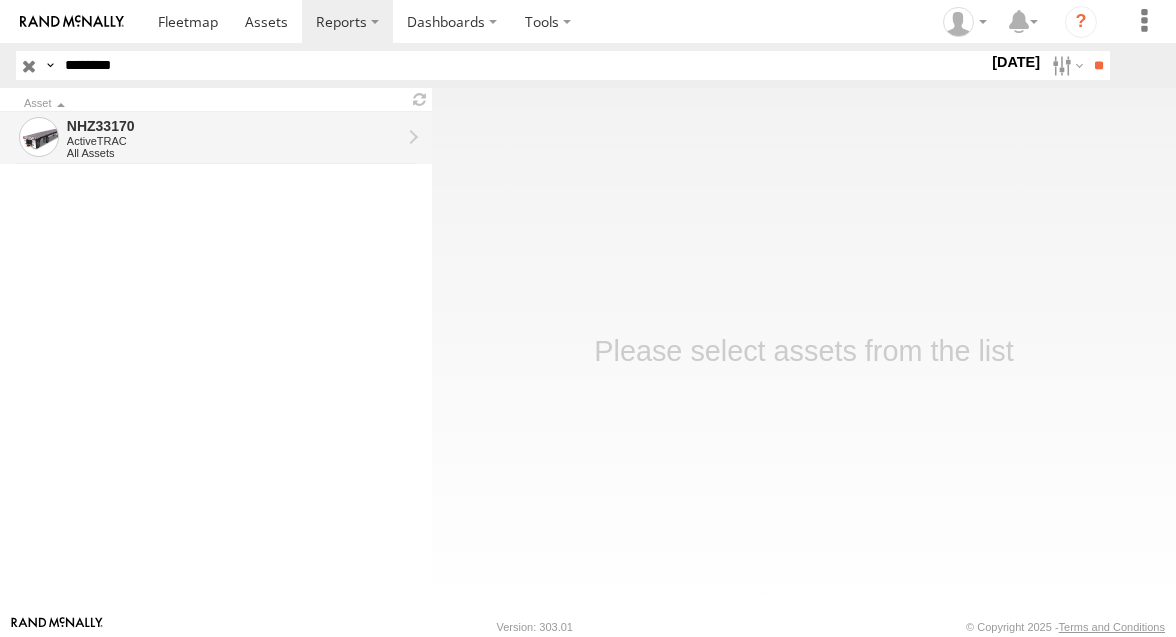 click on "All Assets" at bounding box center (234, 153) 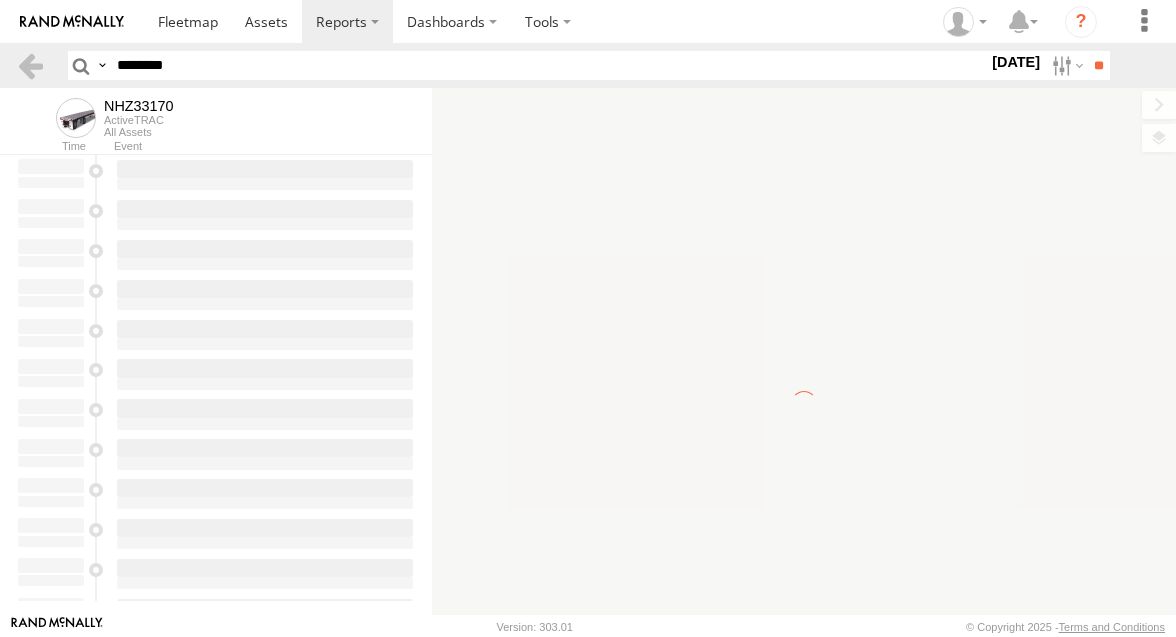 scroll, scrollTop: 0, scrollLeft: 0, axis: both 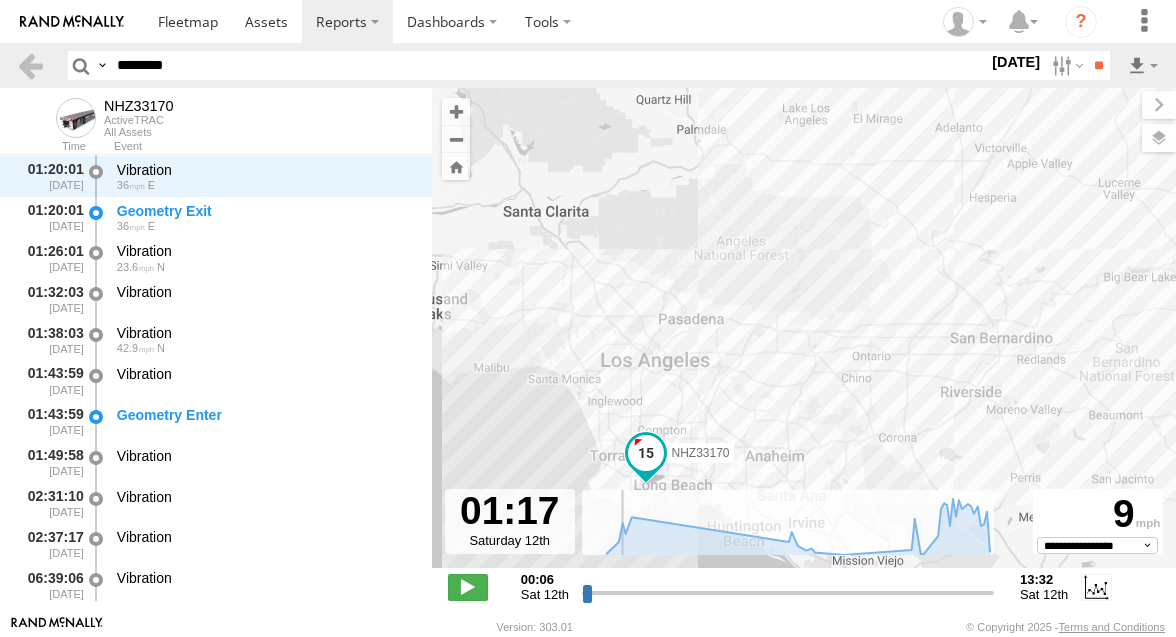 drag, startPoint x: 585, startPoint y: 590, endPoint x: 621, endPoint y: 595, distance: 36.345562 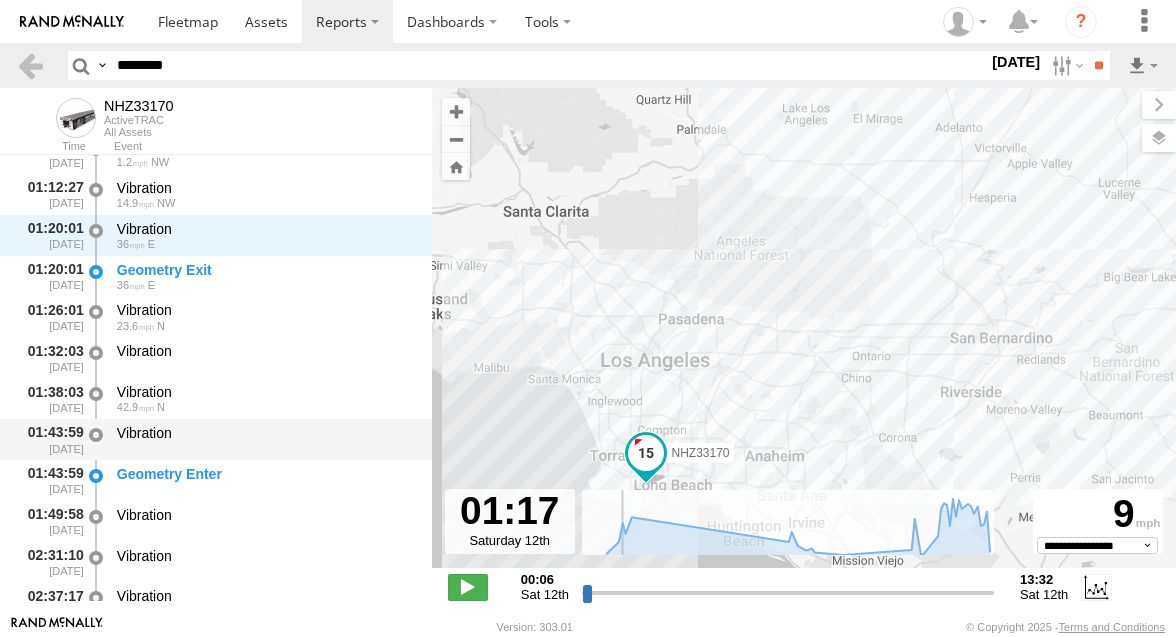 scroll, scrollTop: 0, scrollLeft: 0, axis: both 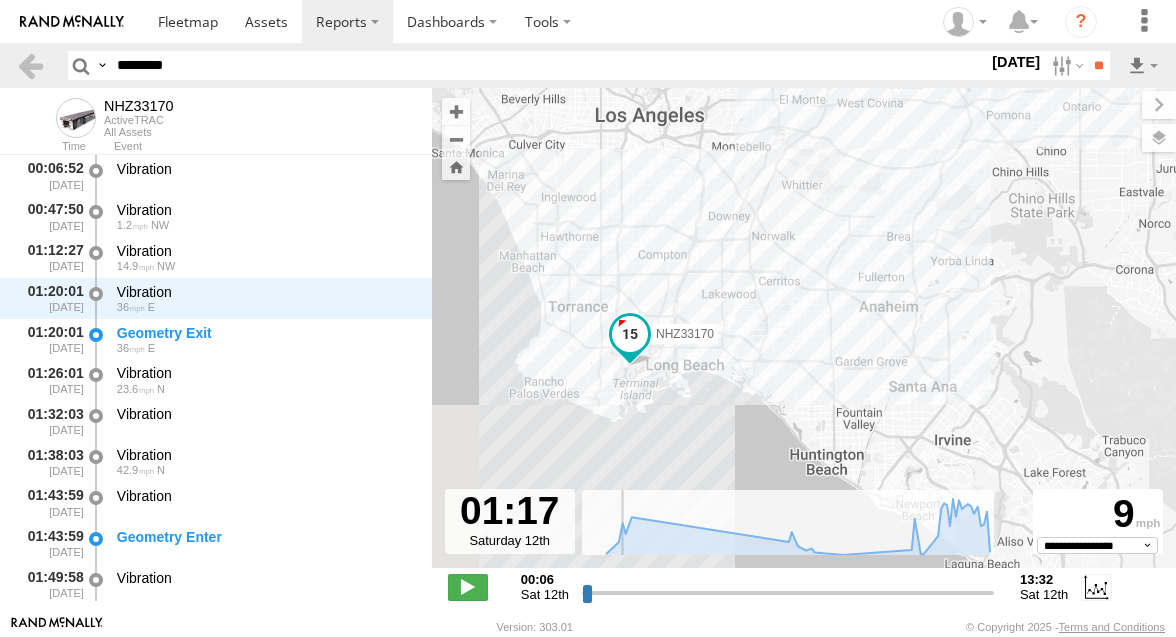 drag, startPoint x: 661, startPoint y: 416, endPoint x: 674, endPoint y: 154, distance: 262.32233 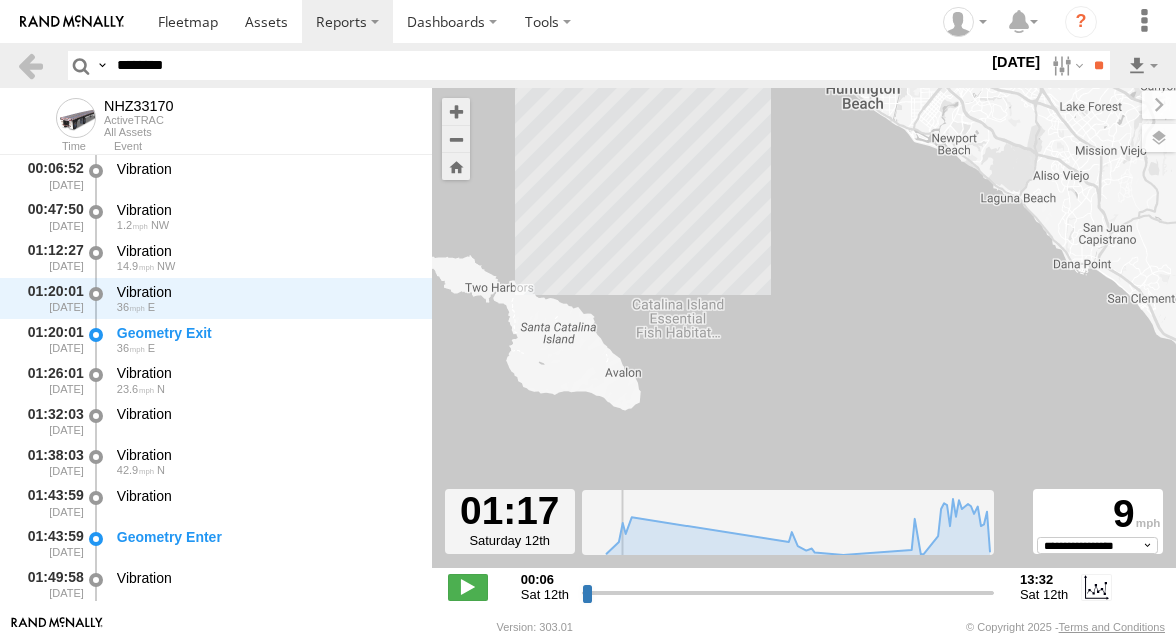drag, startPoint x: 668, startPoint y: 179, endPoint x: 662, endPoint y: 416, distance: 237.07594 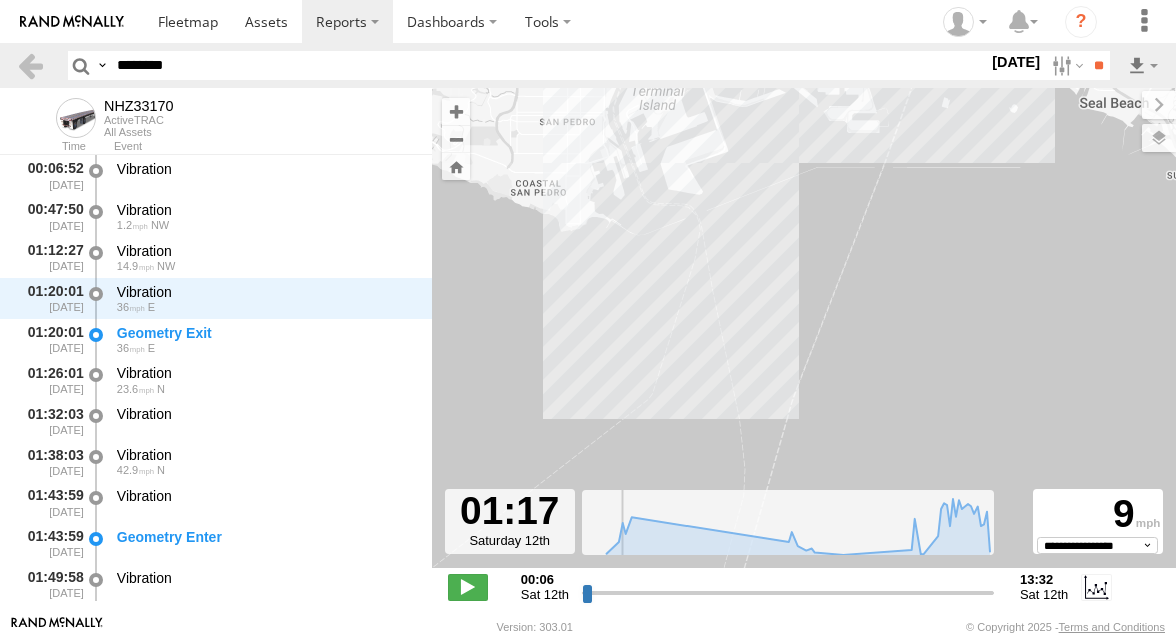 drag, startPoint x: 720, startPoint y: 244, endPoint x: 720, endPoint y: 462, distance: 218 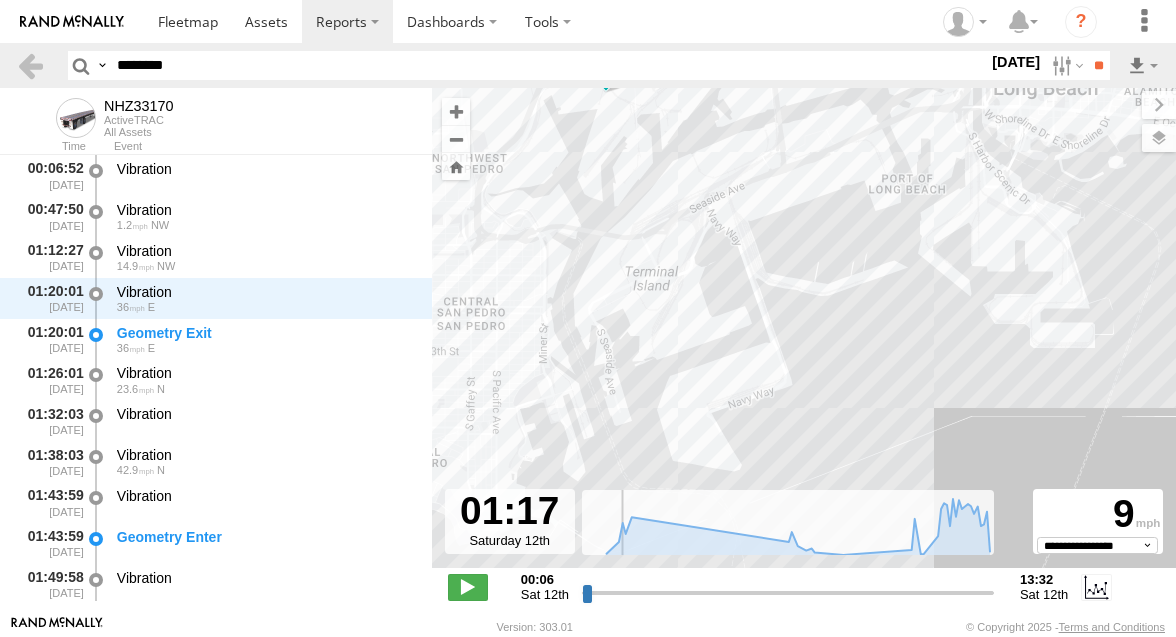 drag, startPoint x: 665, startPoint y: 358, endPoint x: 693, endPoint y: 391, distance: 43.27817 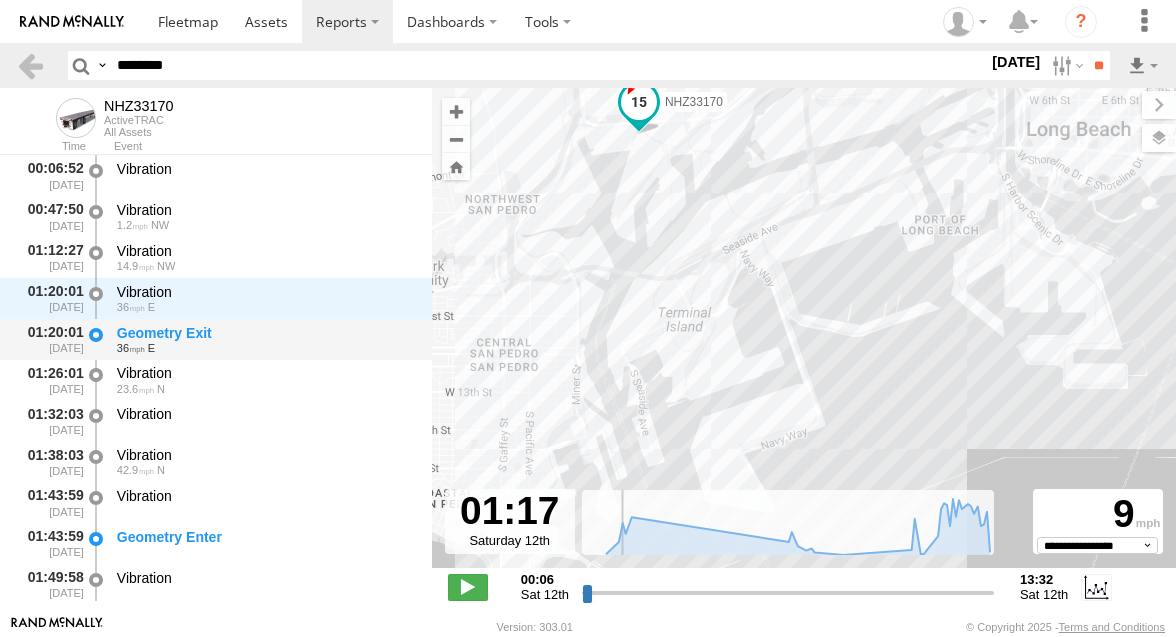 click on "Geometry Exit" at bounding box center [265, 333] 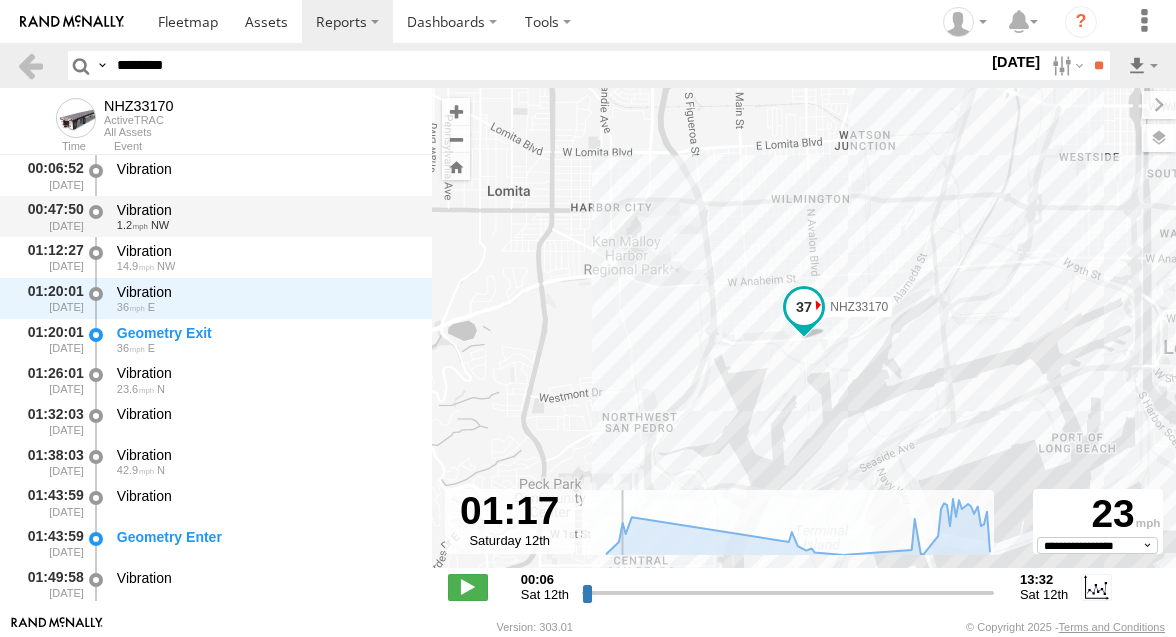 click on "1.2
NW" at bounding box center [265, 225] 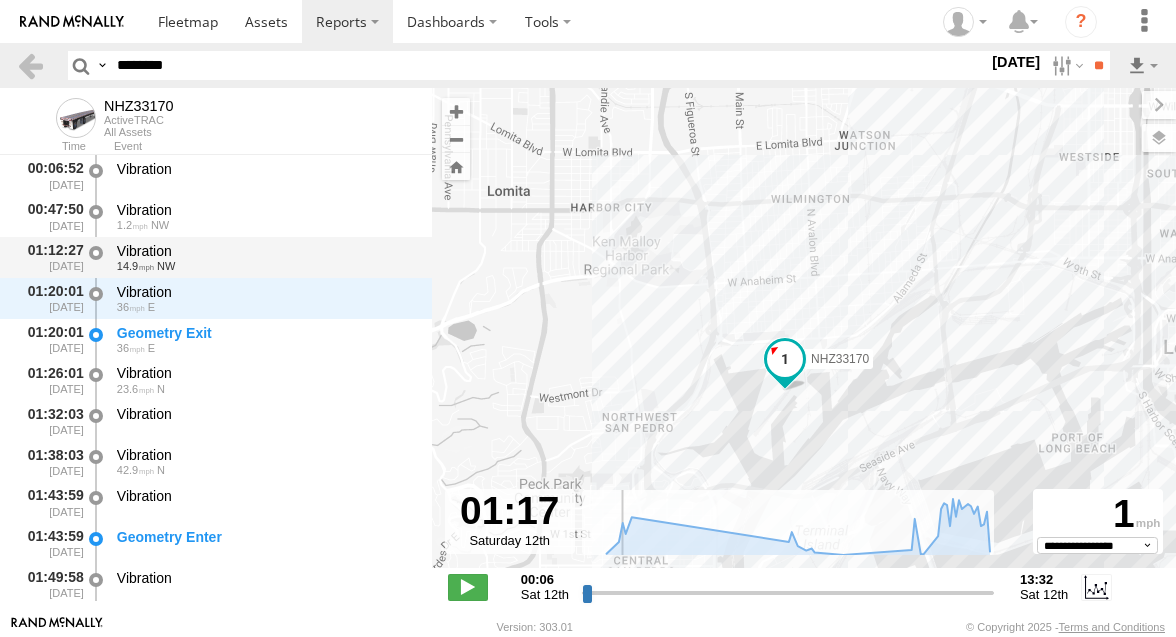 click on "Vibration" at bounding box center [265, 251] 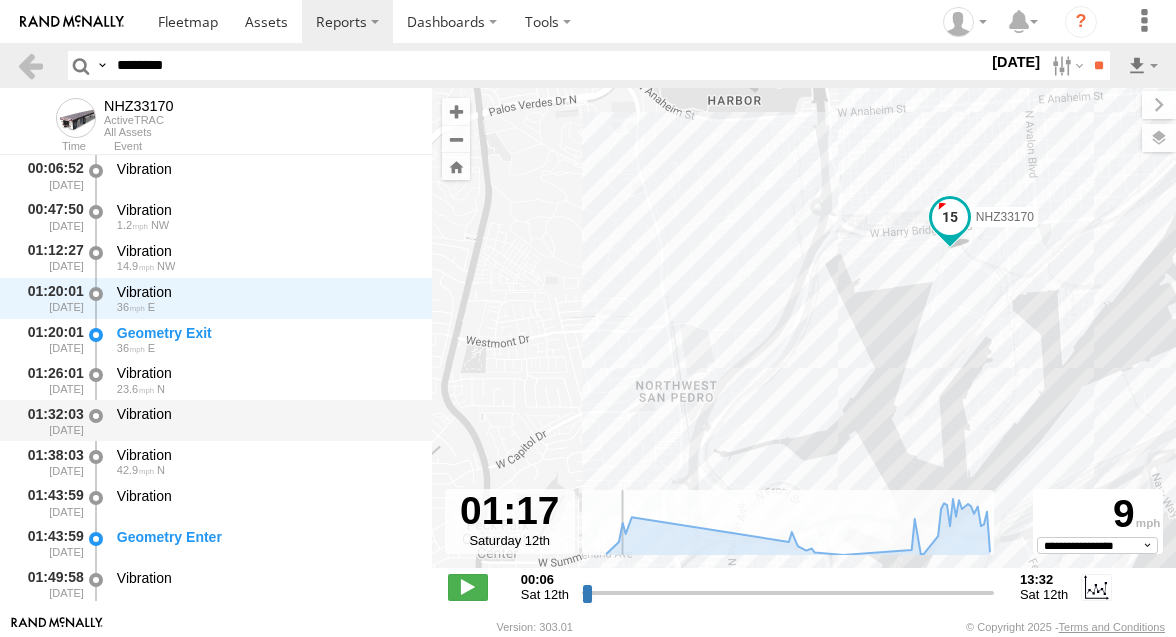 drag, startPoint x: 552, startPoint y: 444, endPoint x: 413, endPoint y: 410, distance: 143.09787 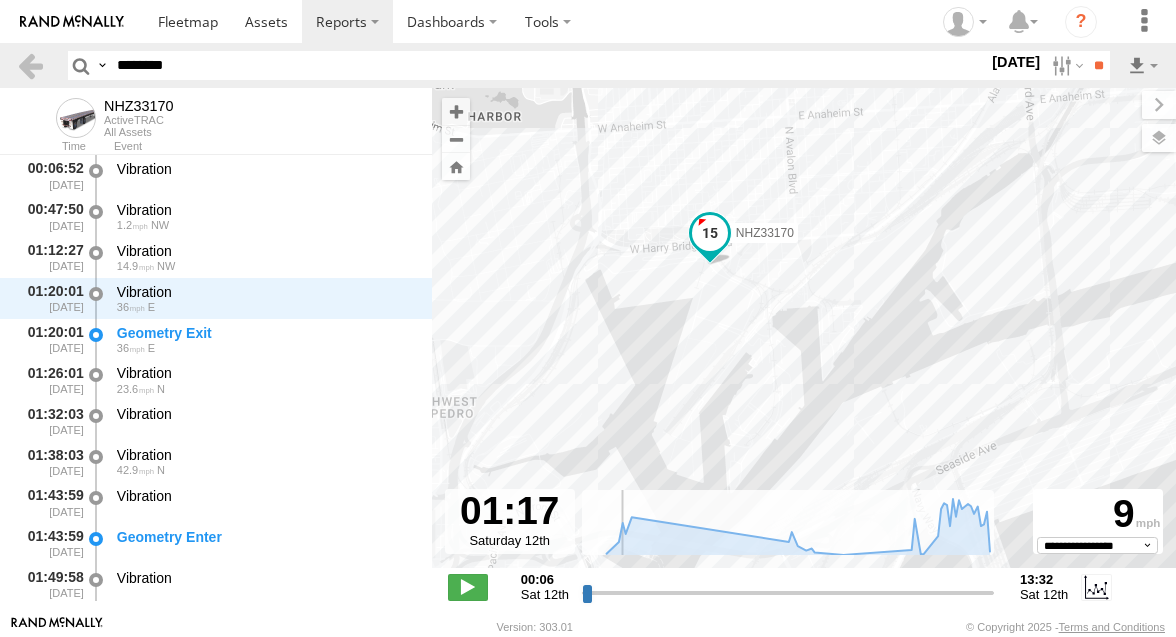 drag, startPoint x: 715, startPoint y: 327, endPoint x: 675, endPoint y: 407, distance: 89.44272 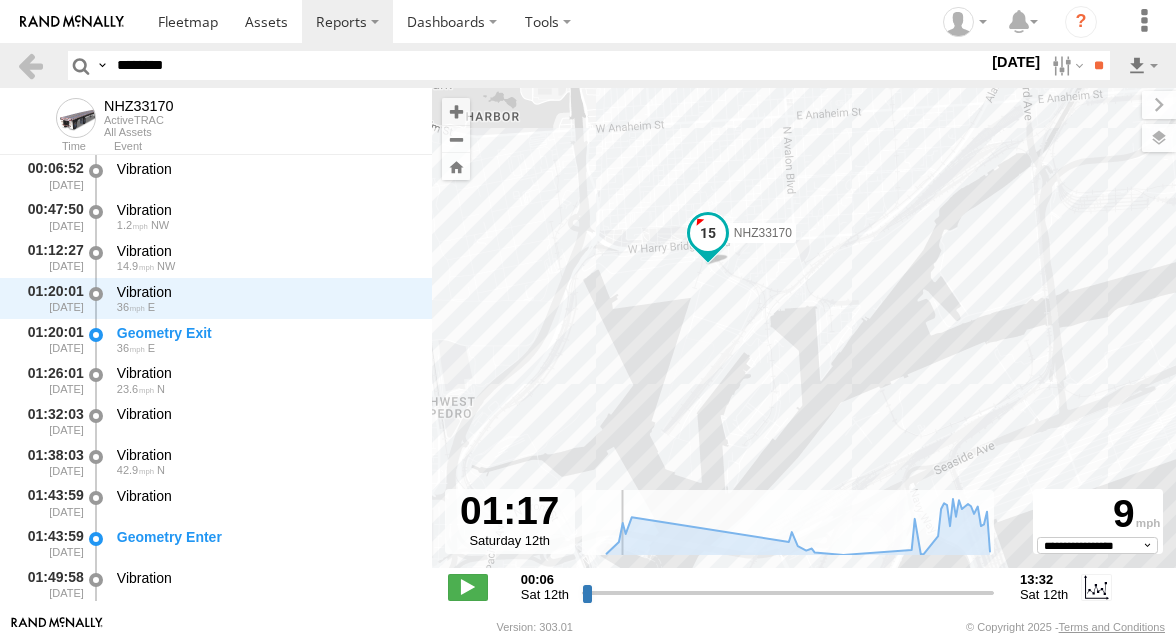 click on "NHZ33170" at bounding box center [804, 338] 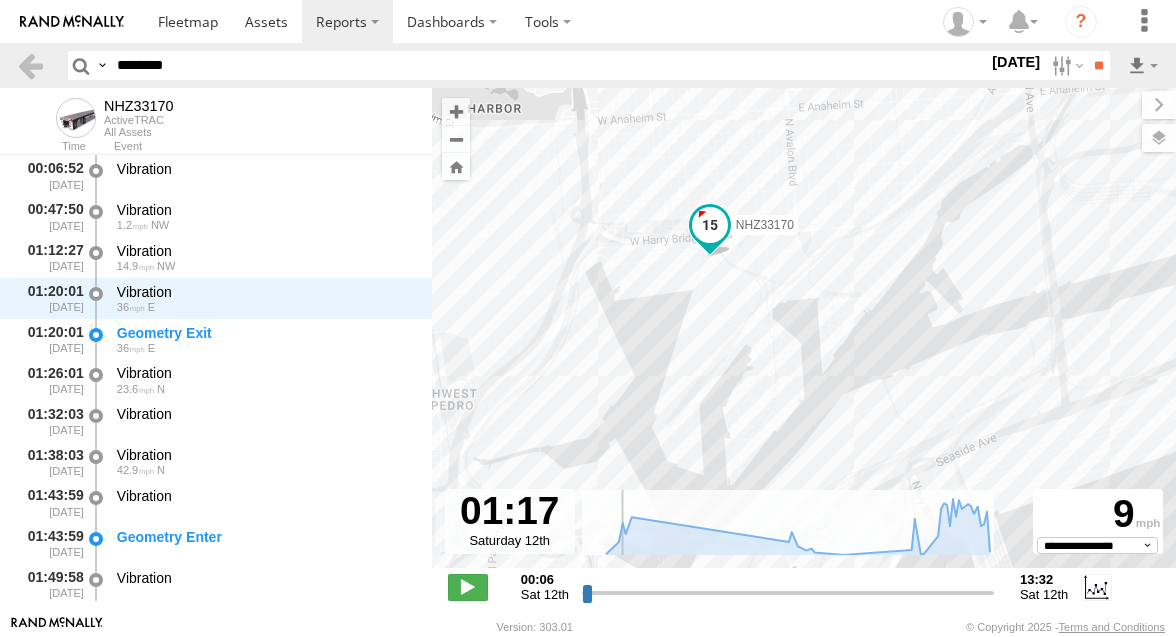 click on "NHZ33170" at bounding box center [804, 338] 